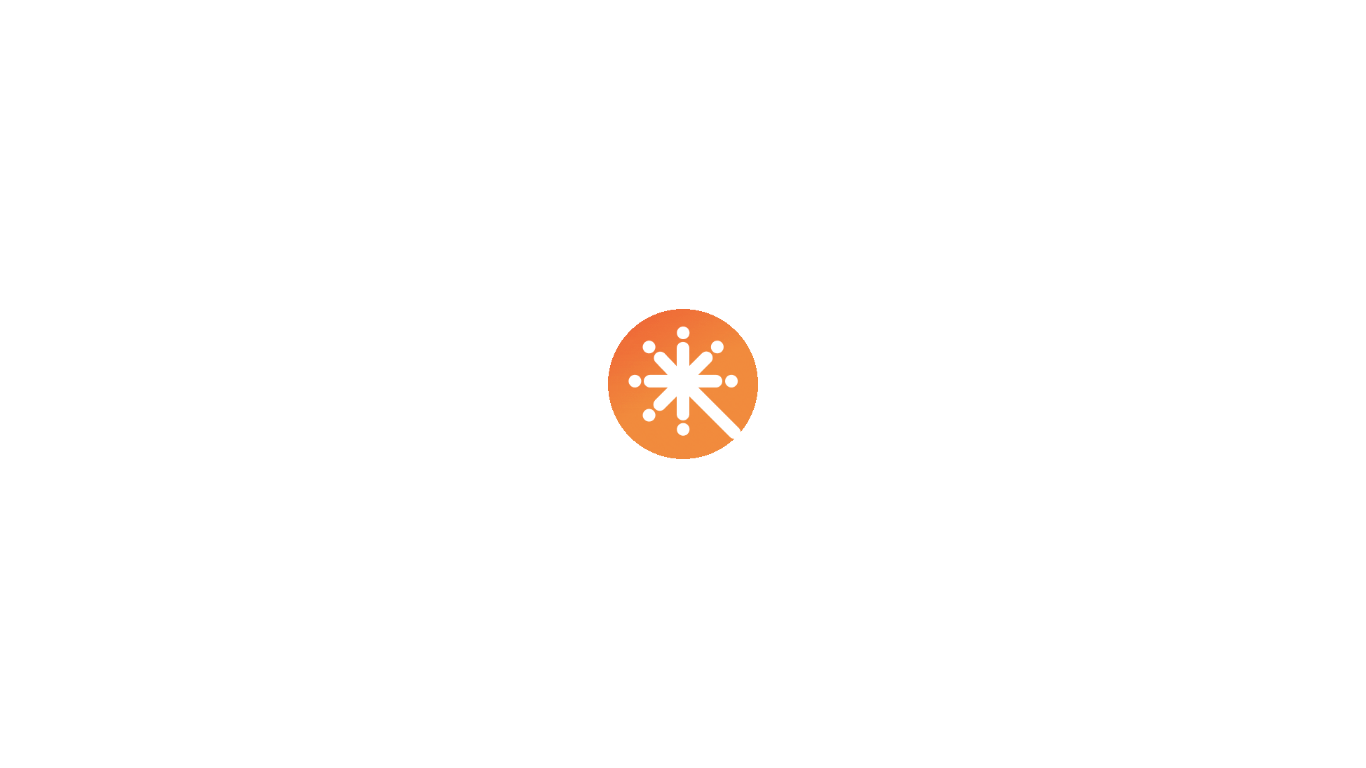 scroll, scrollTop: 0, scrollLeft: 0, axis: both 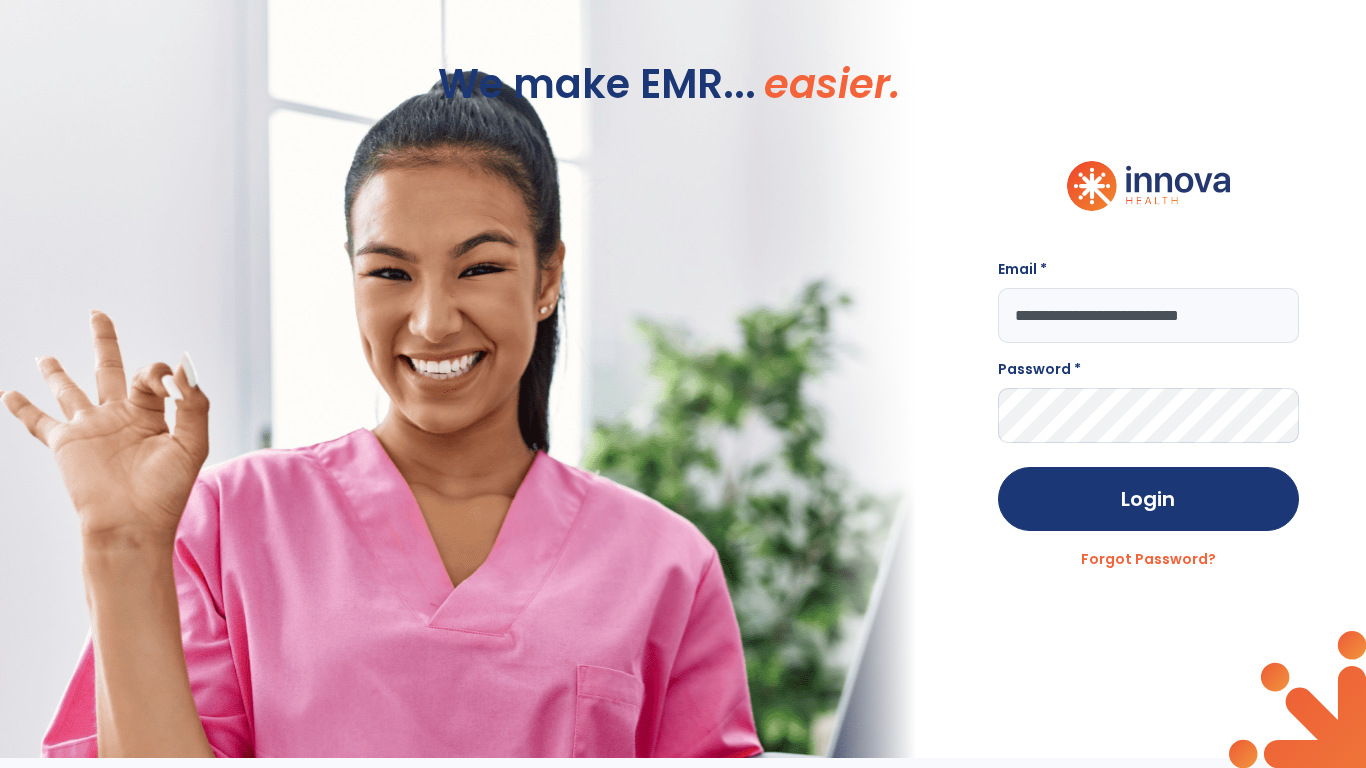 type on "**********" 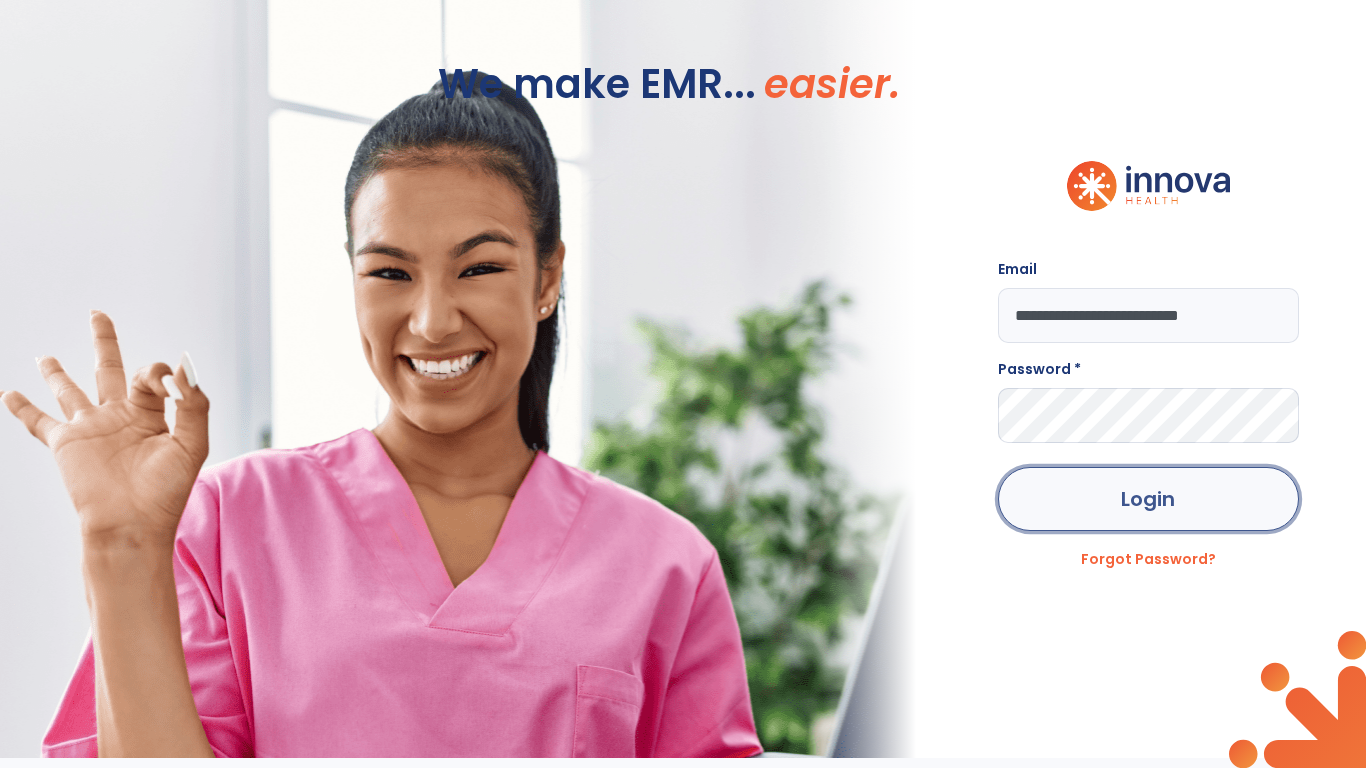 click on "Login" 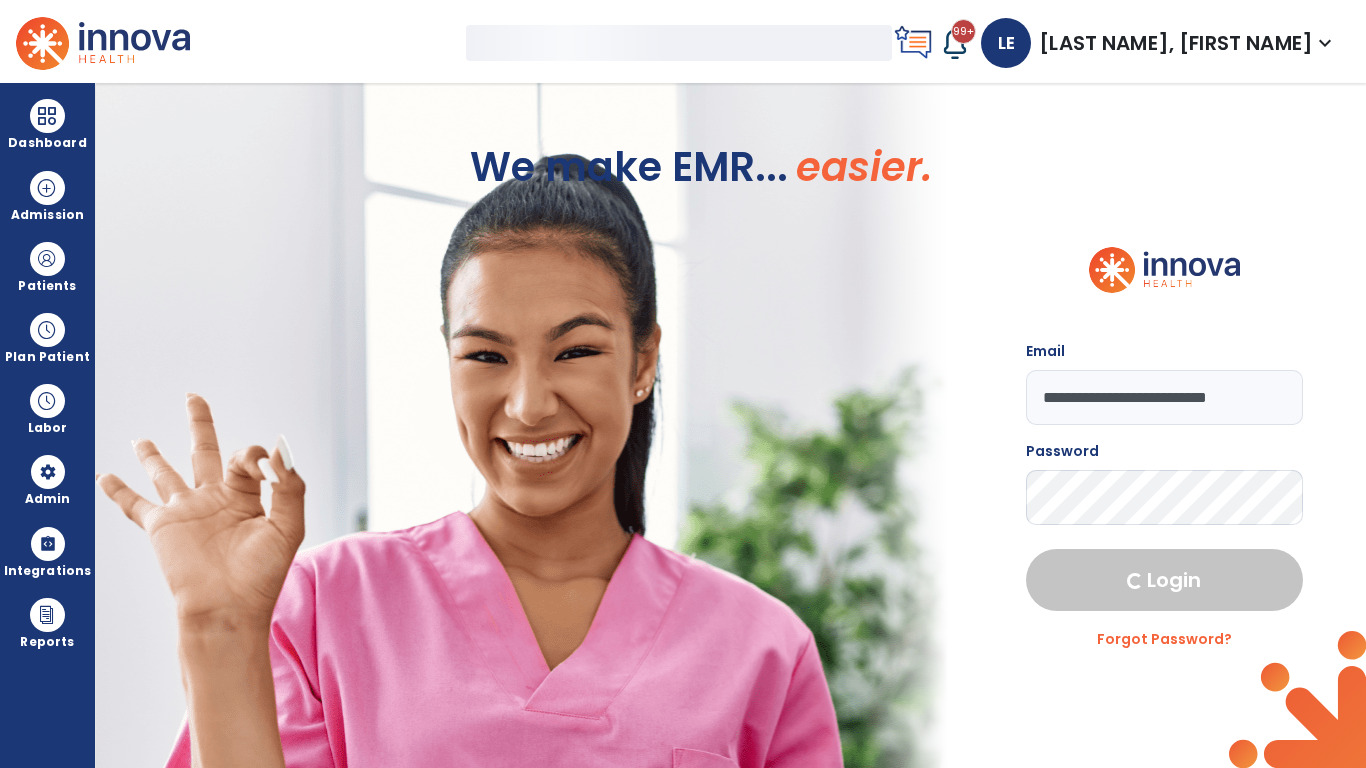 select on "***" 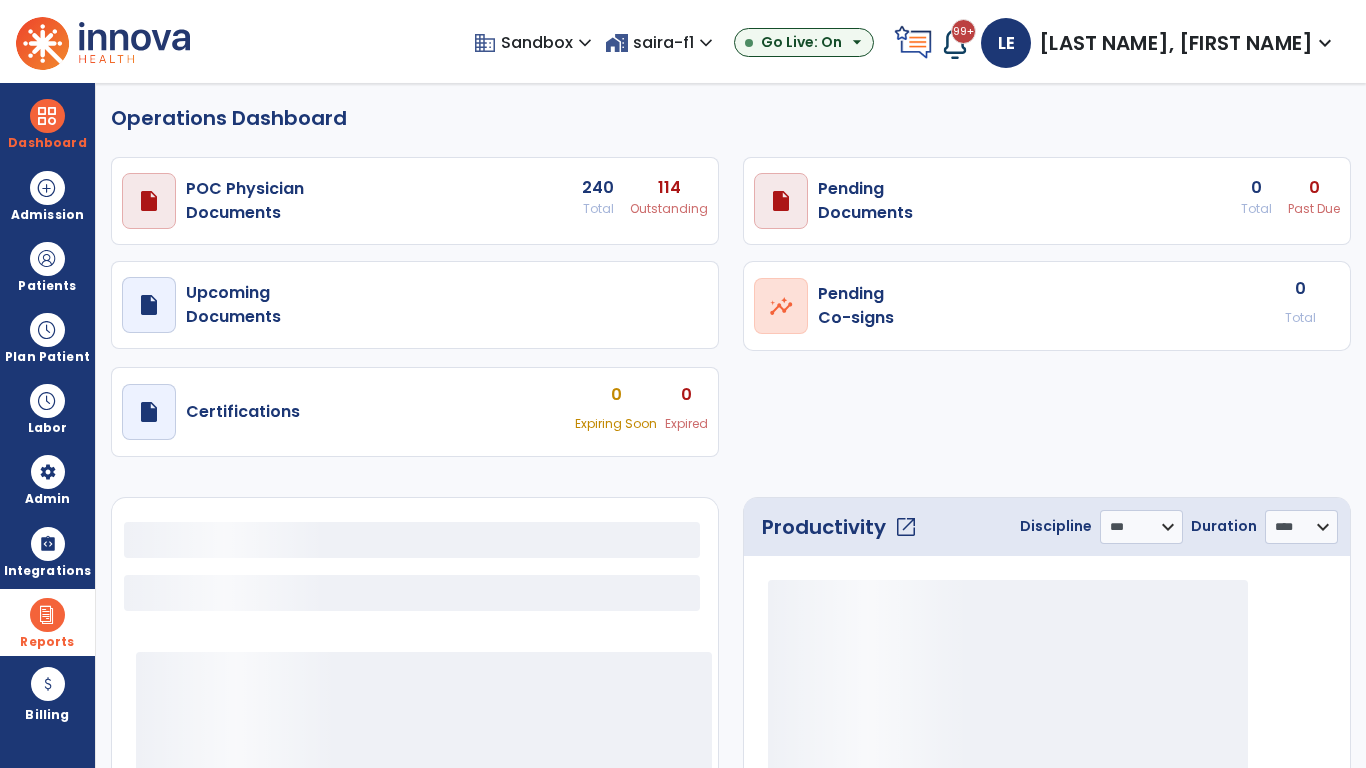 click at bounding box center [47, 615] 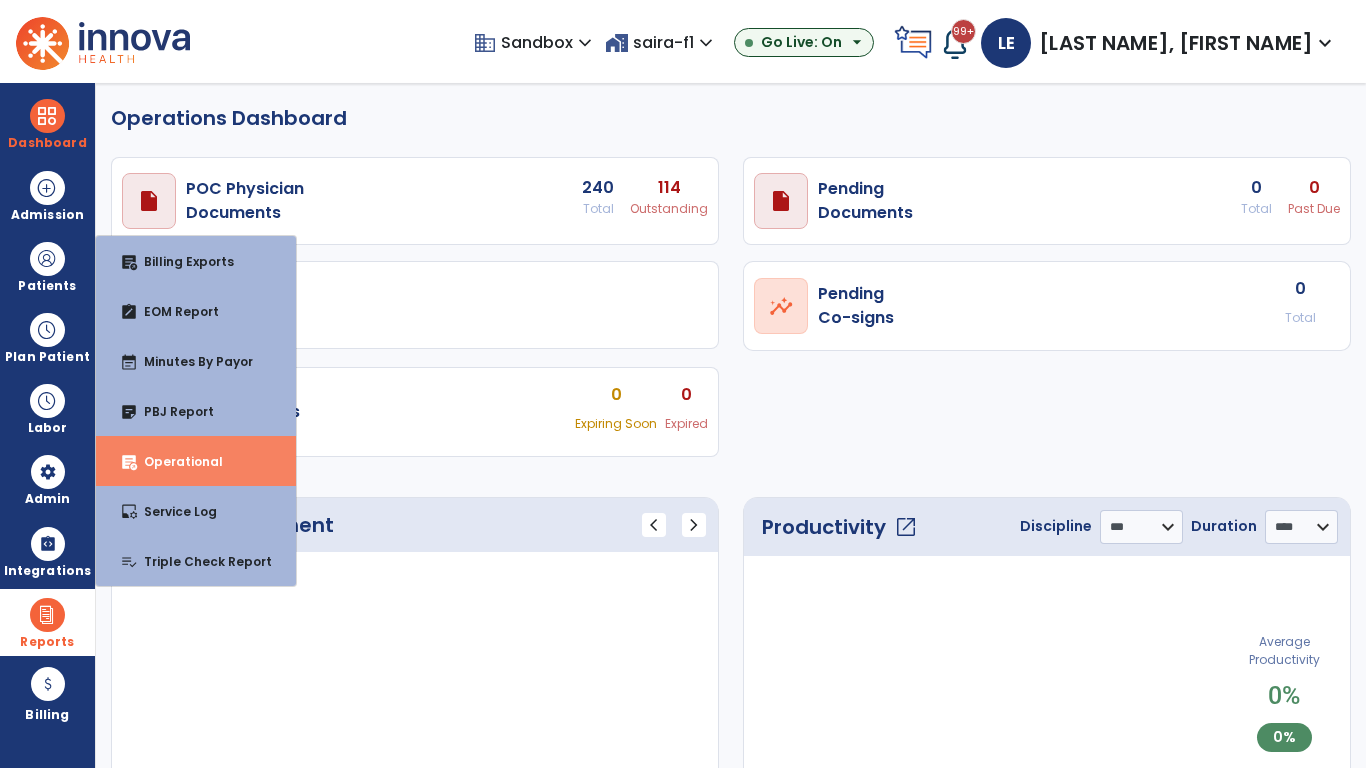 click on "Operational" at bounding box center [175, 461] 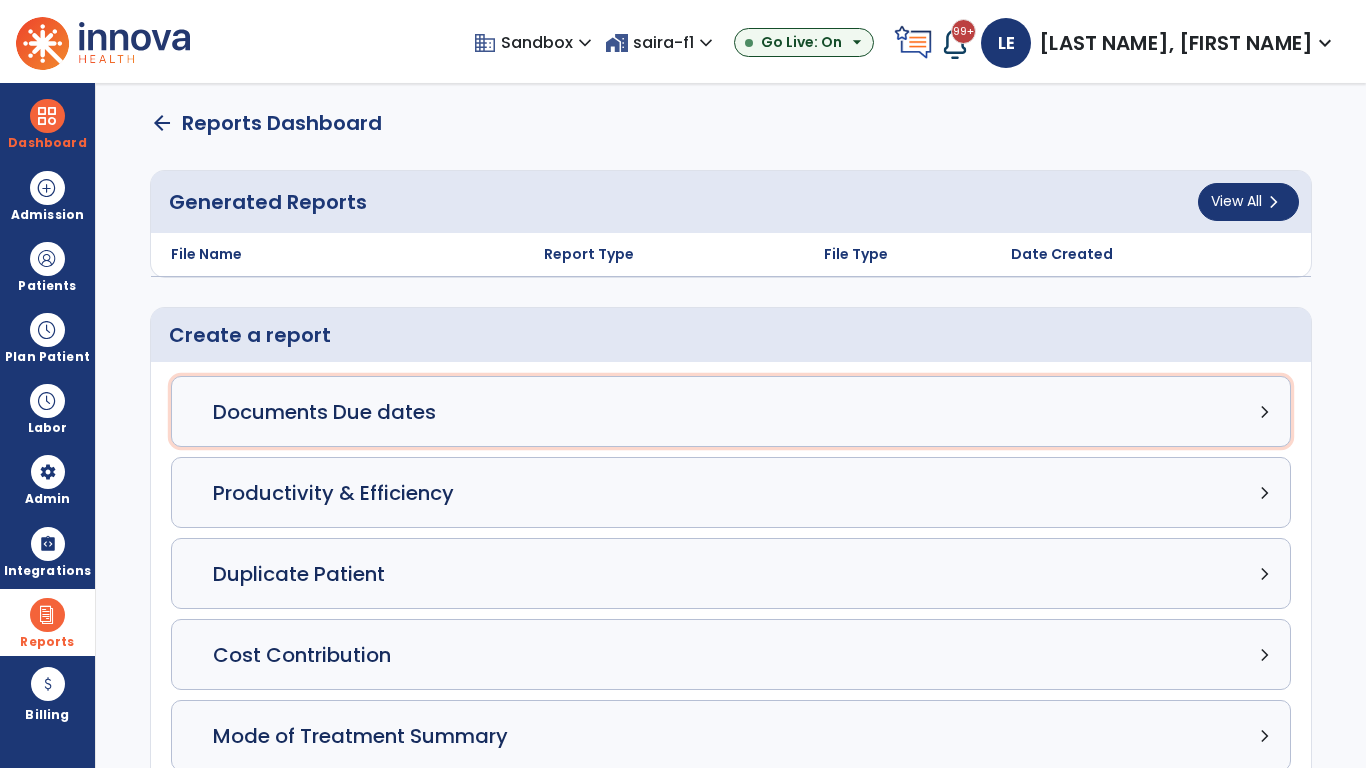 click on "Documents Due dates chevron_right" 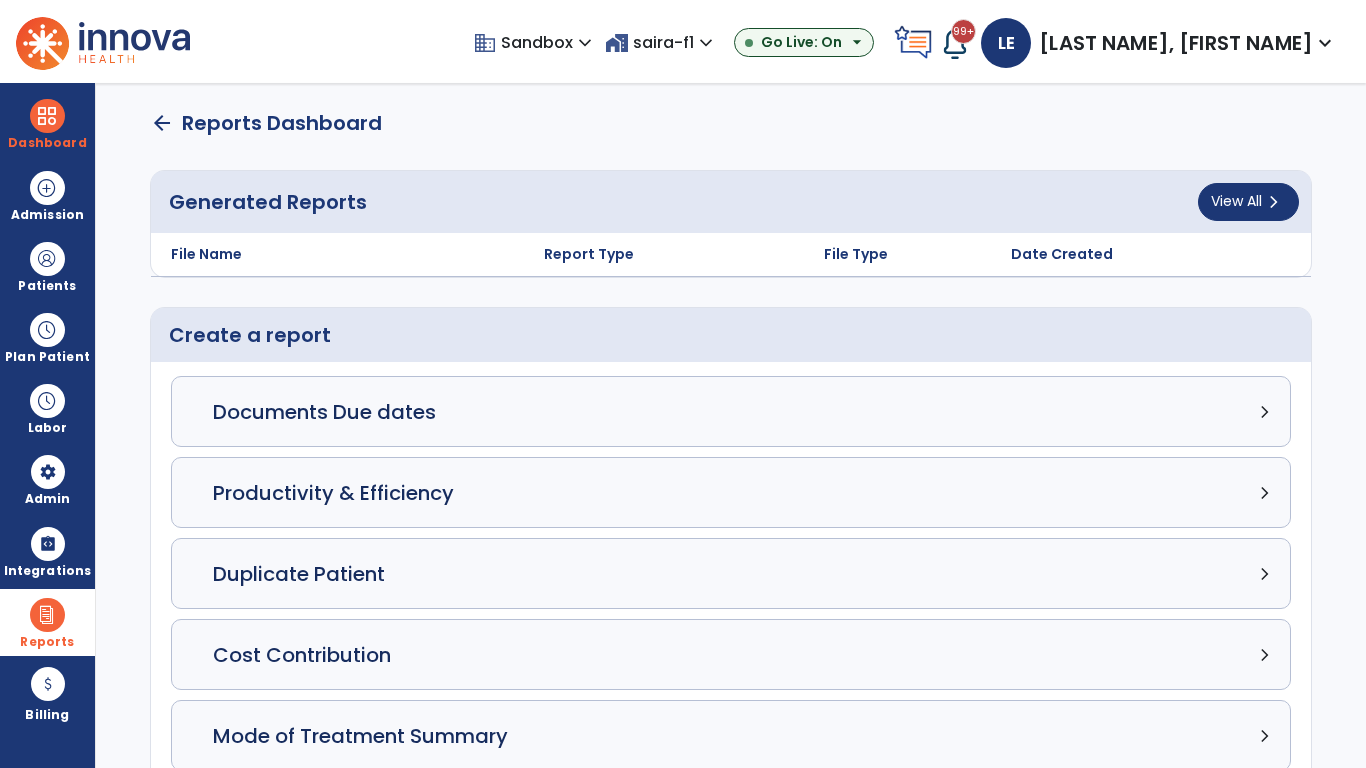 select on "***" 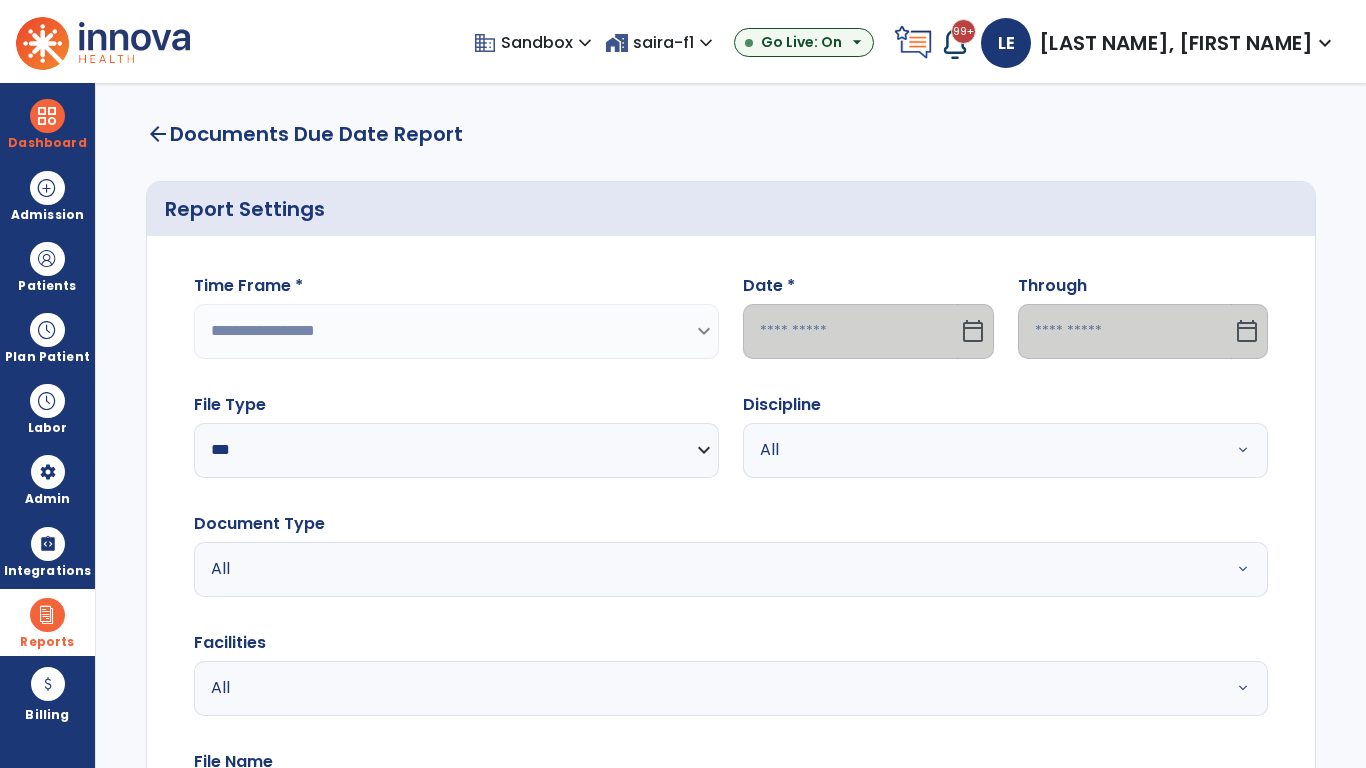 select on "*****" 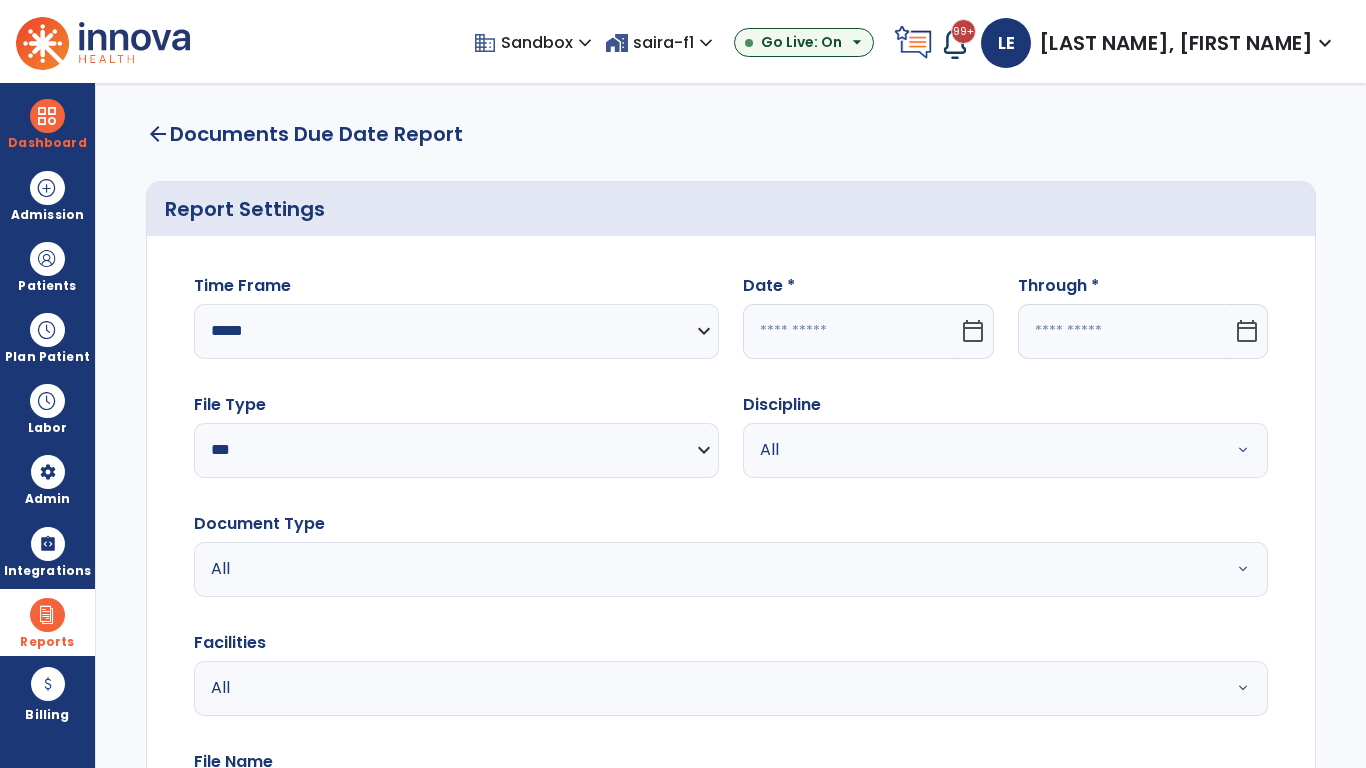 click 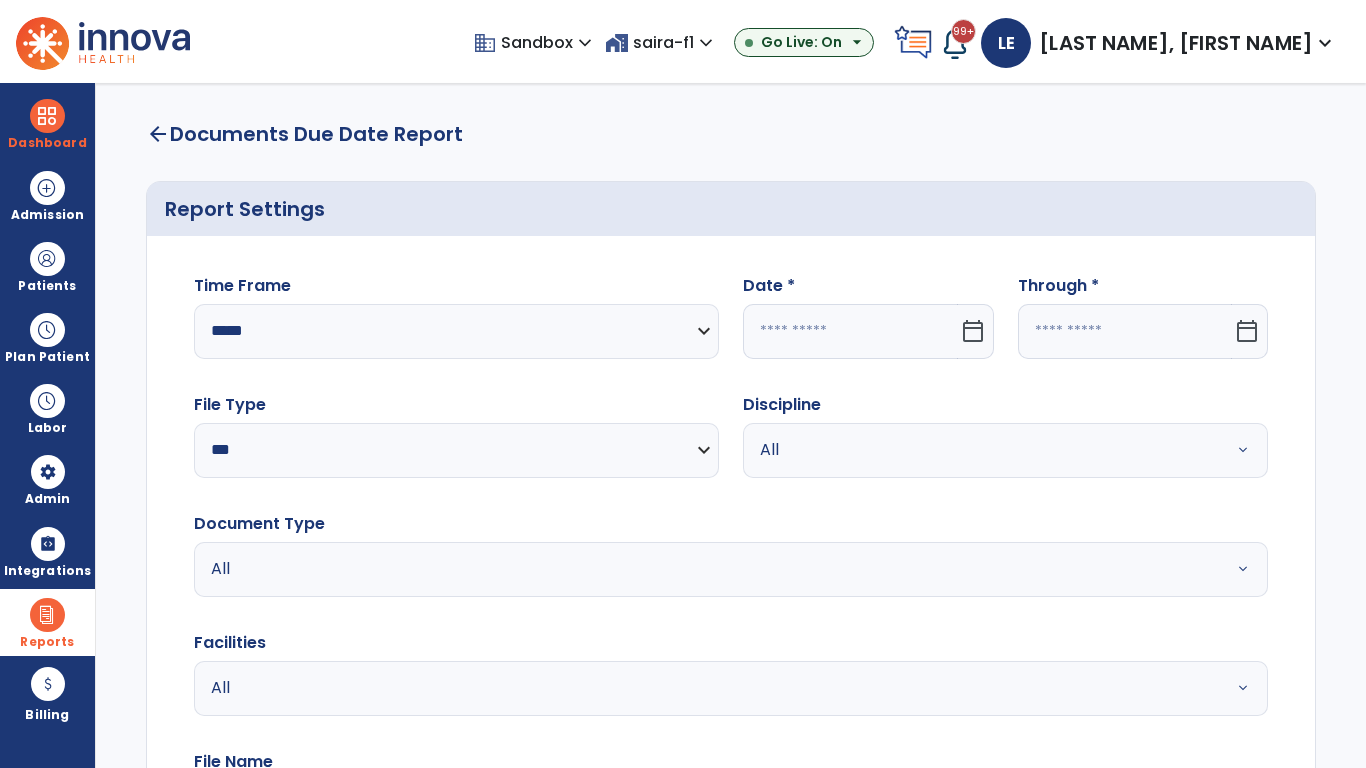 select on "*" 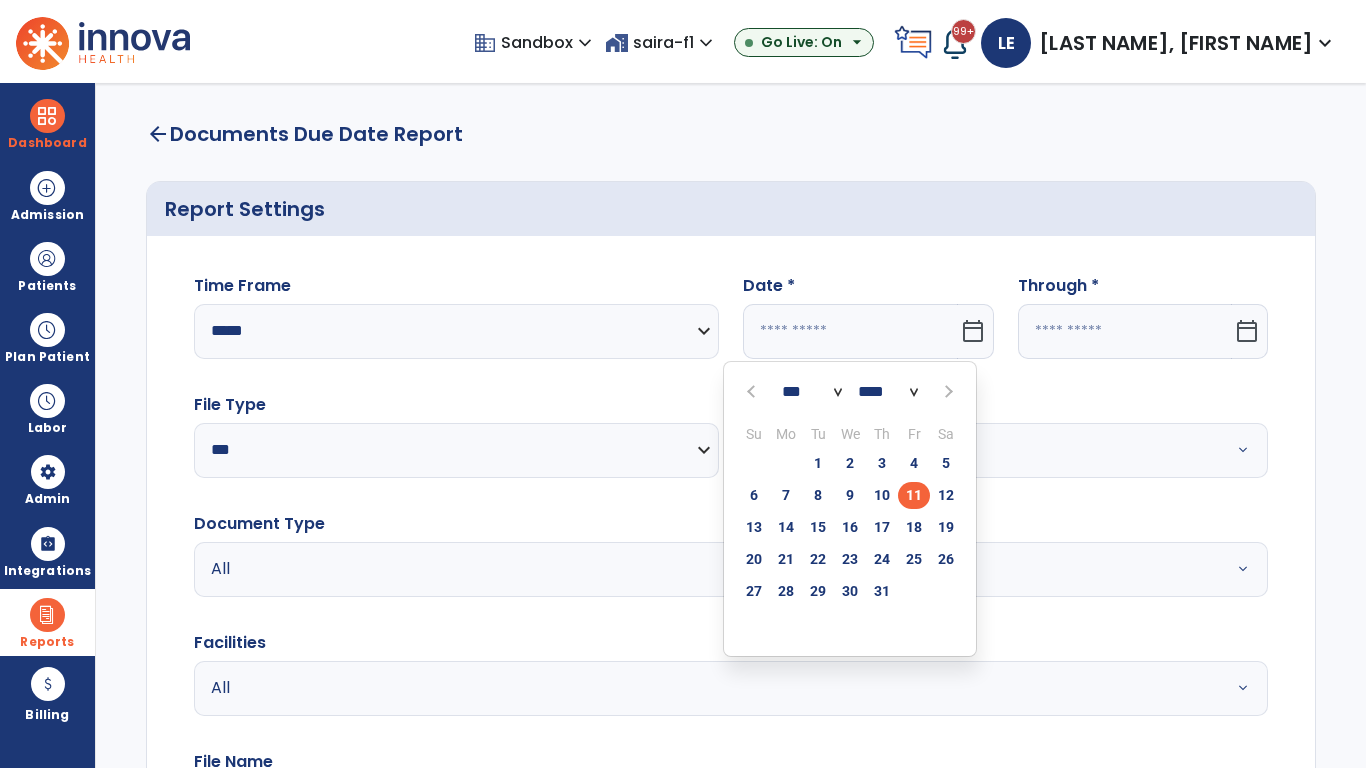 select on "****" 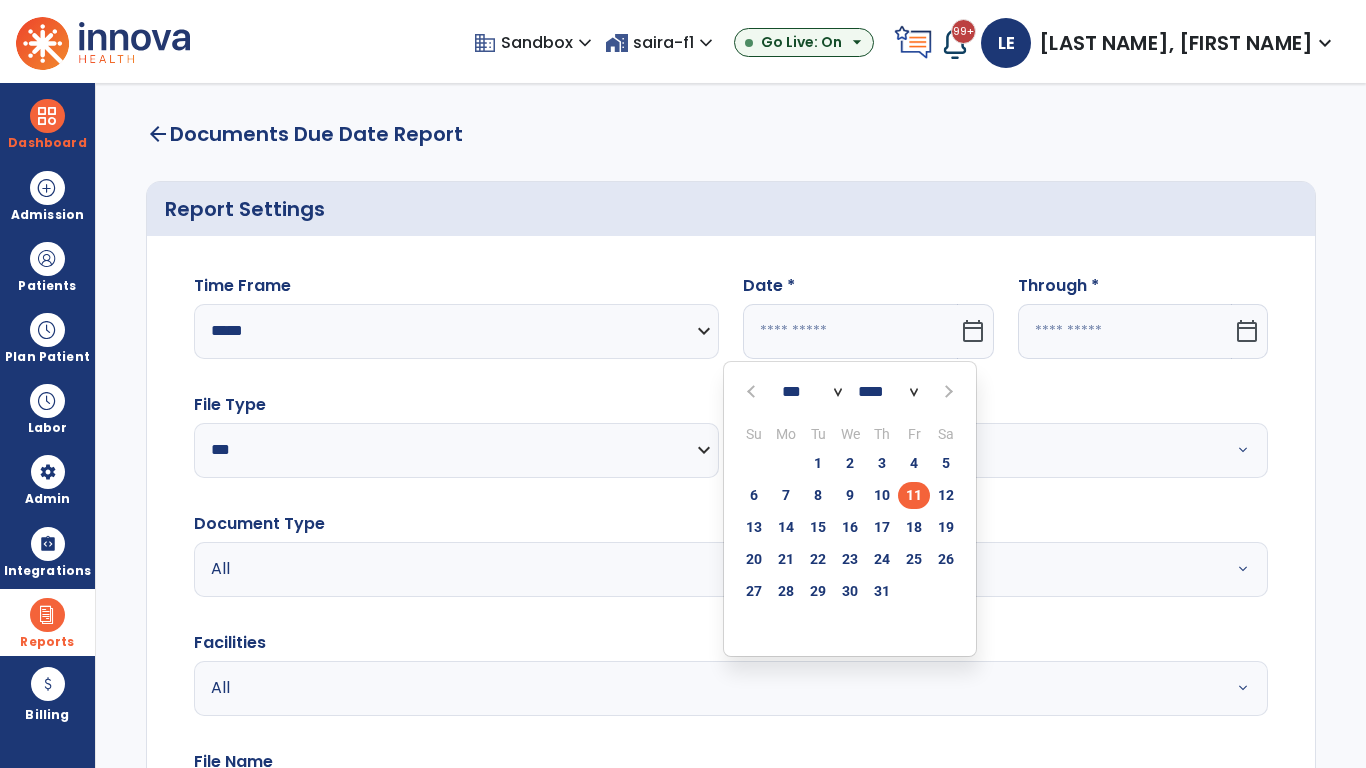 select on "**" 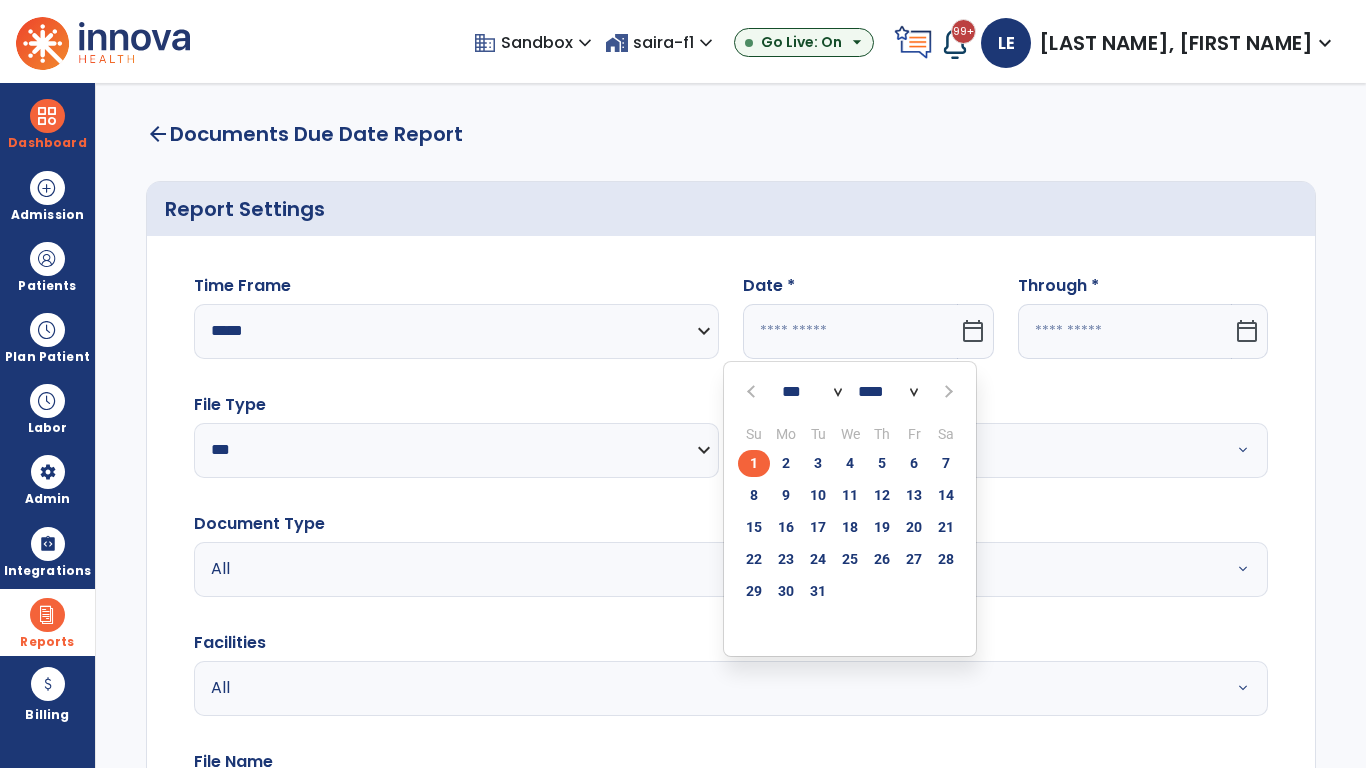 click on "1" 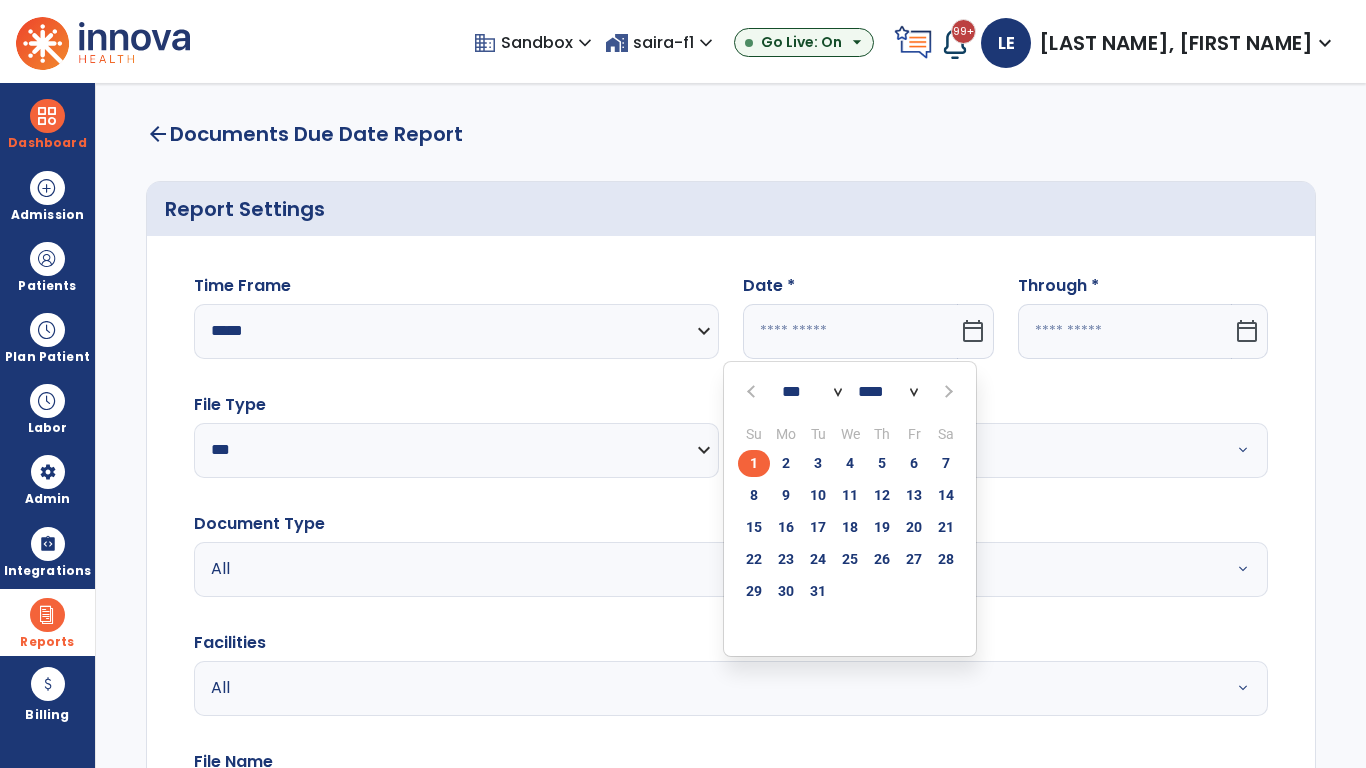 type on "*********" 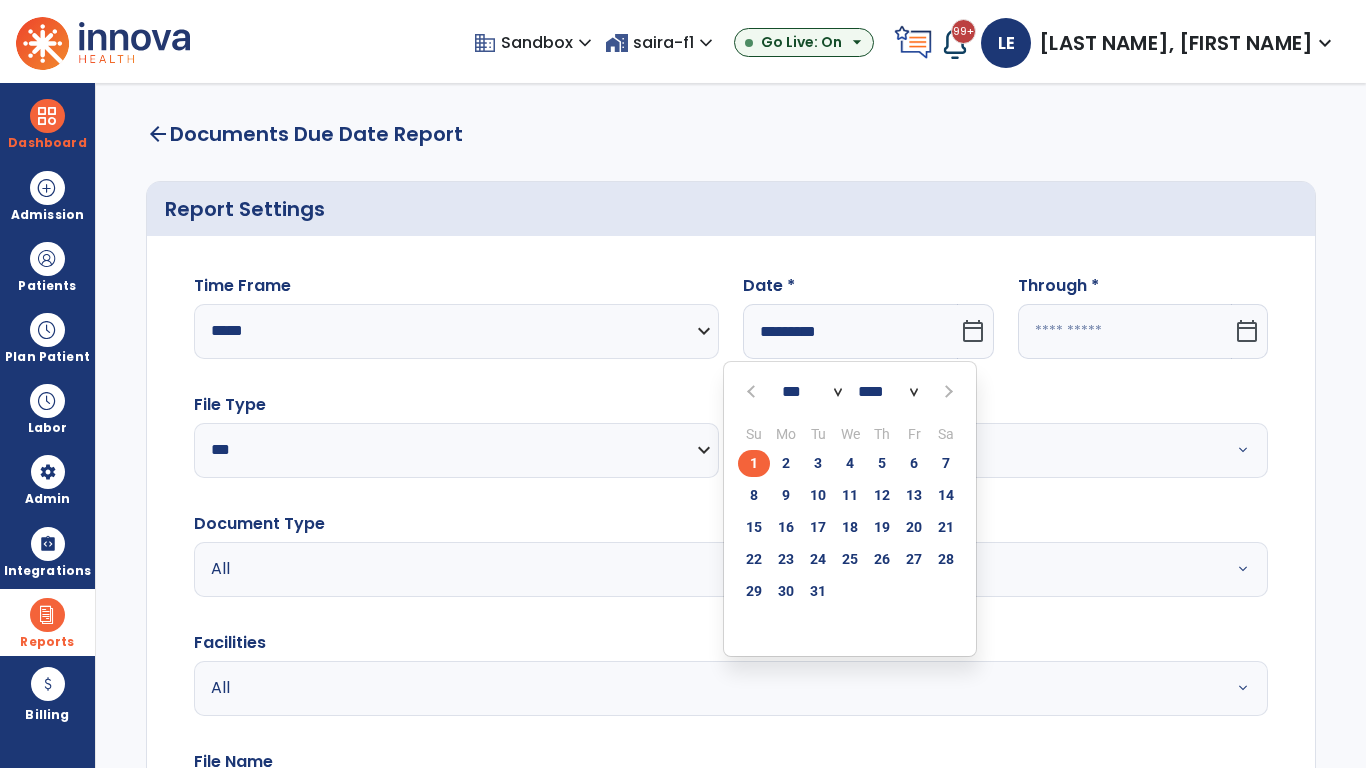 type on "**********" 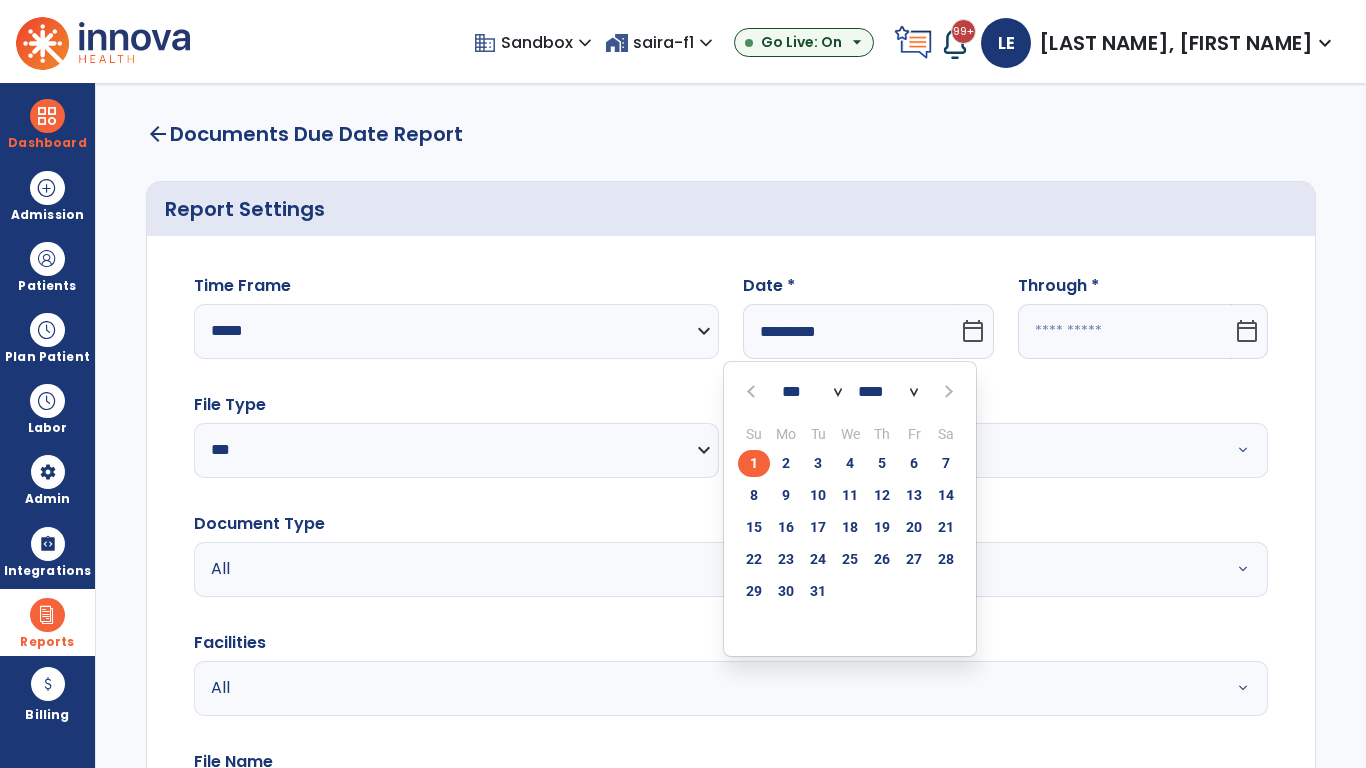 click 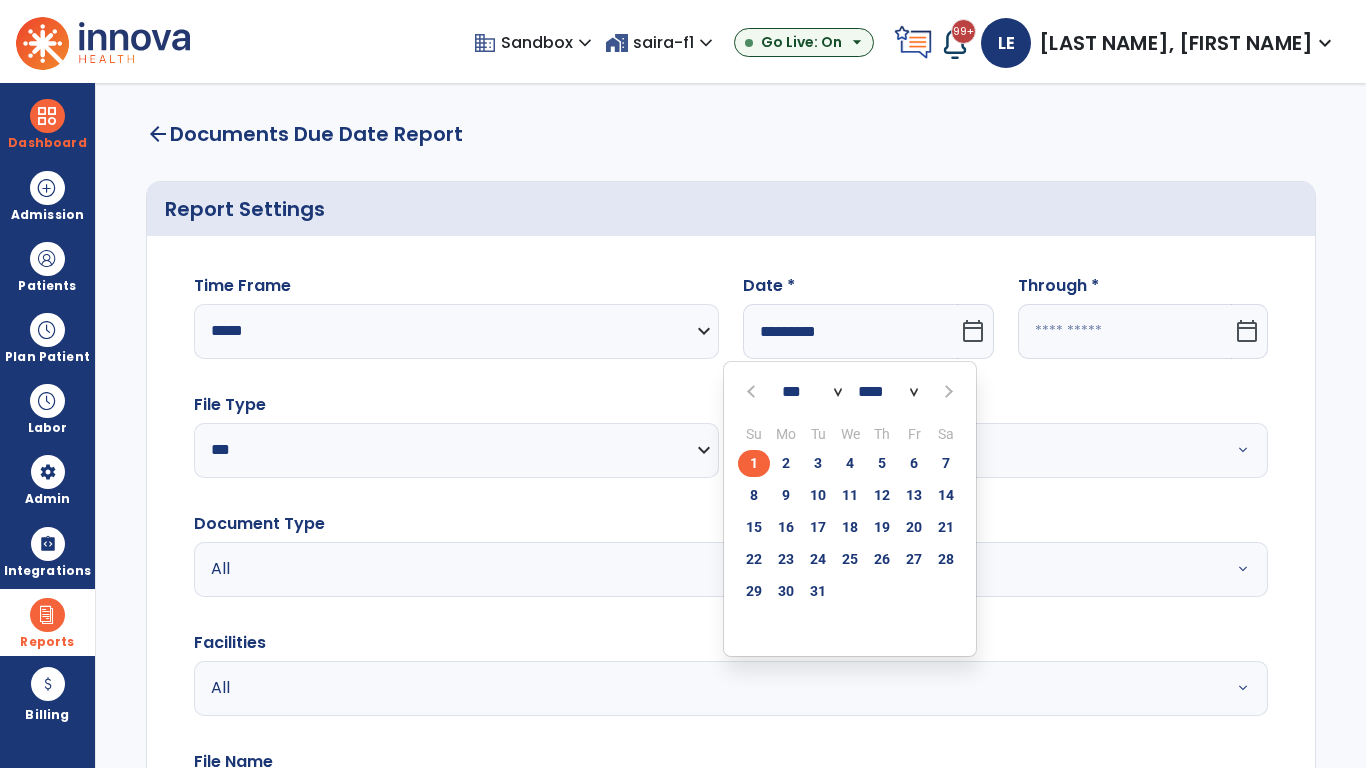 select on "*" 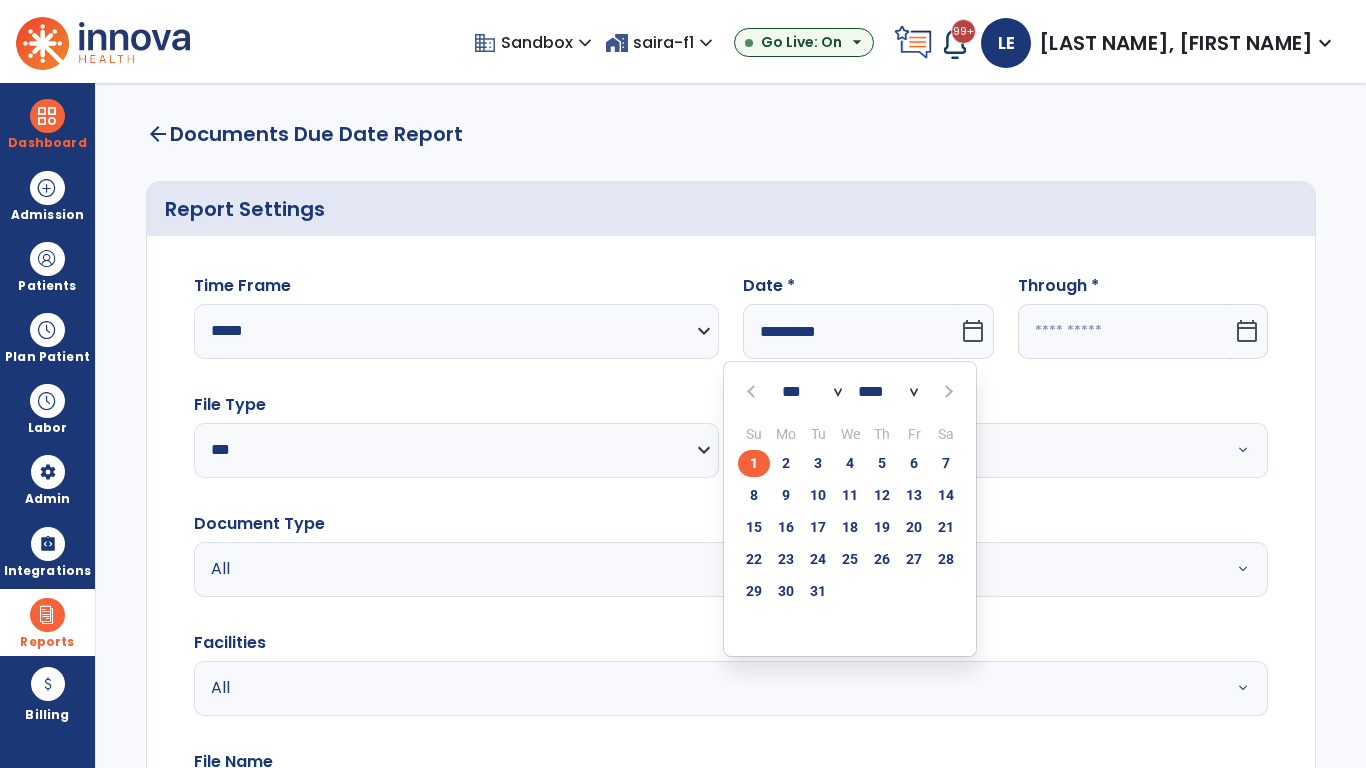 select on "****" 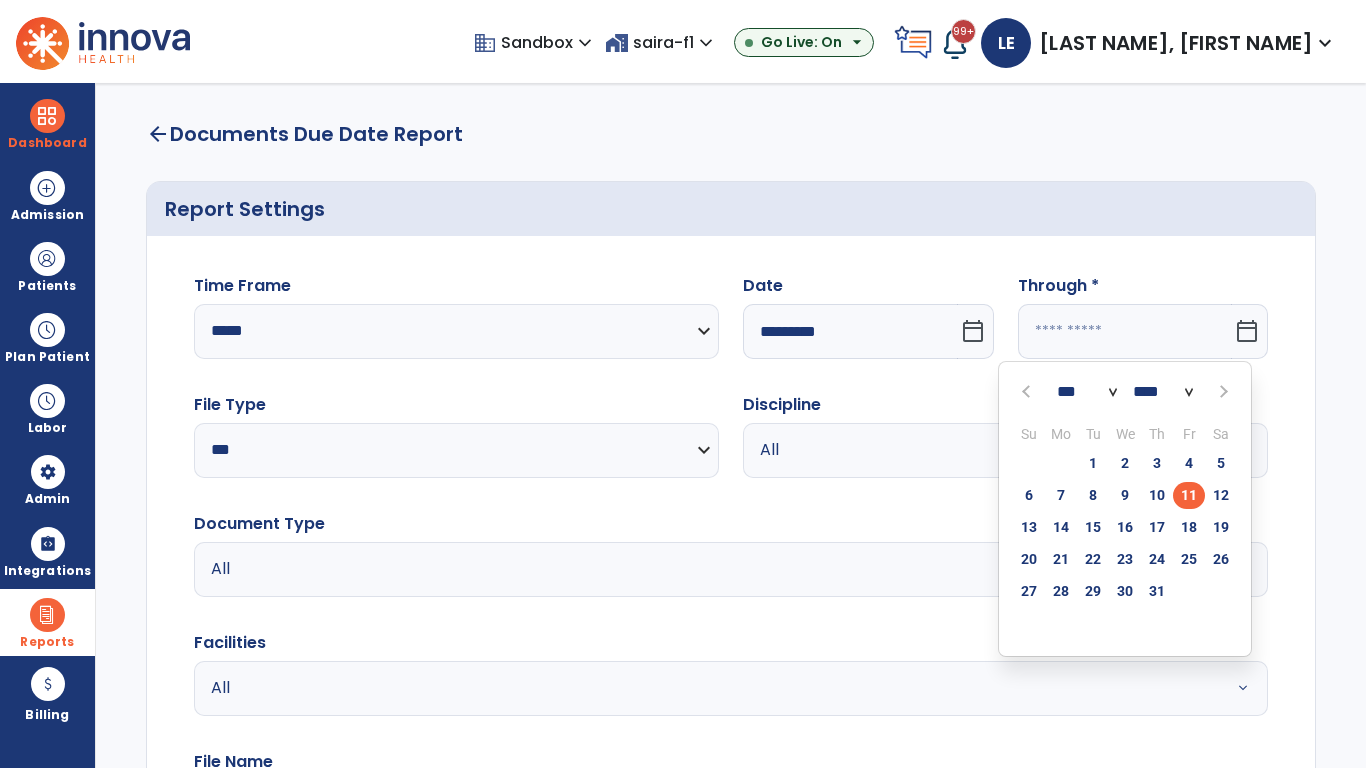 select on "*" 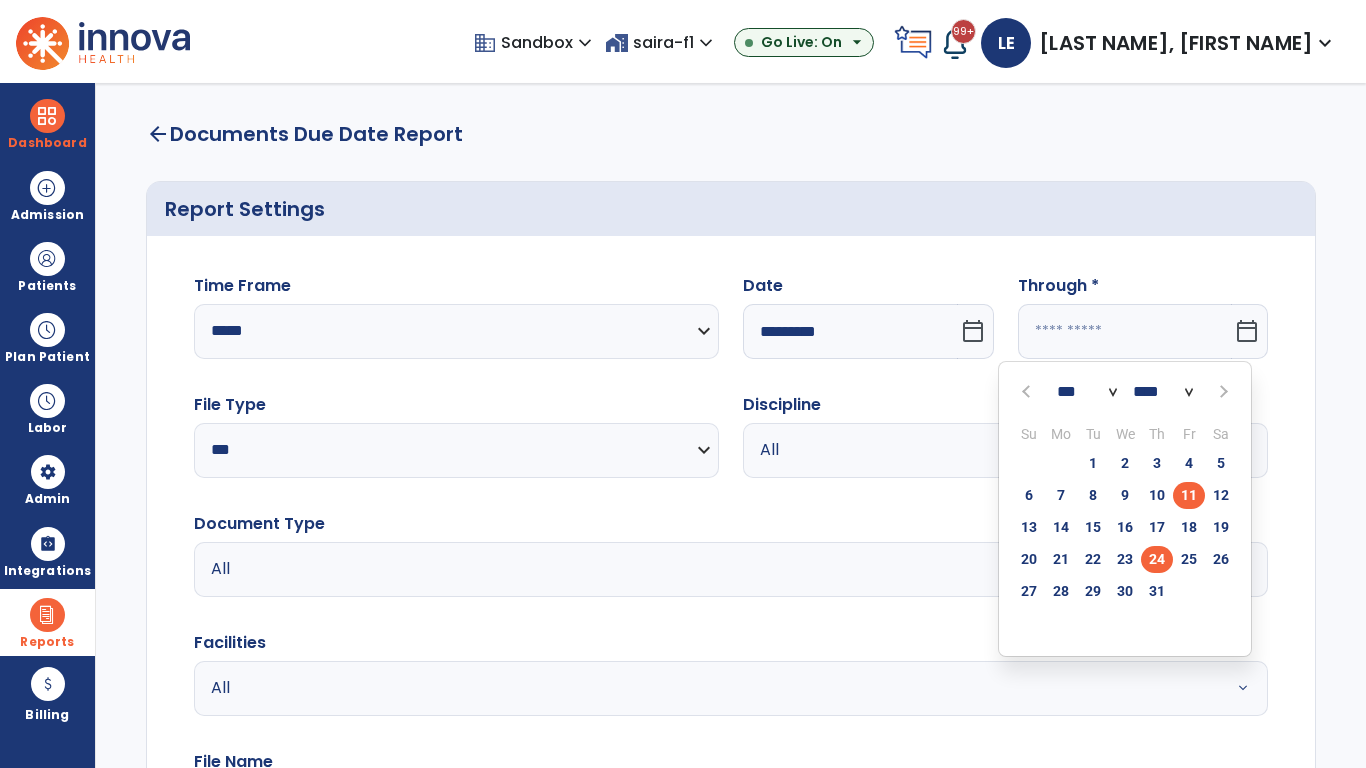 click on "24" 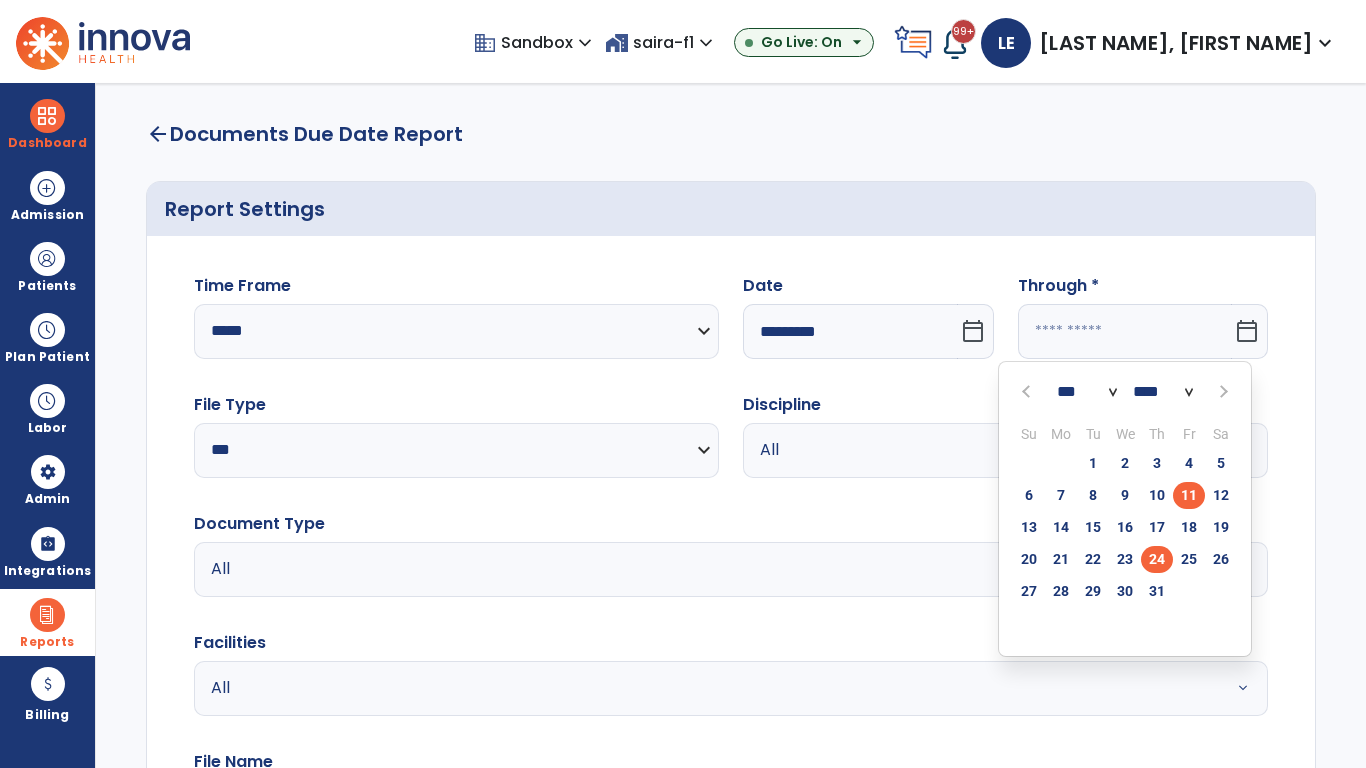 type on "*********" 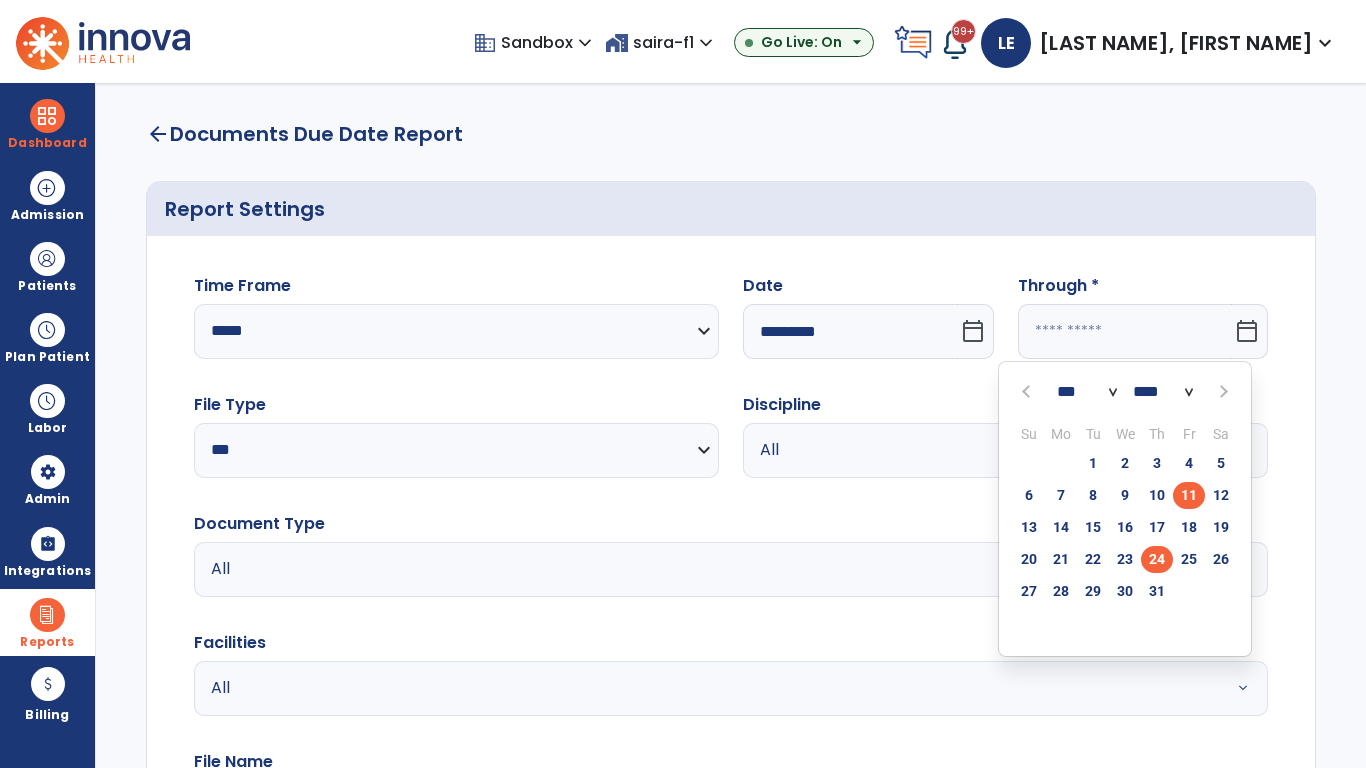 type on "**********" 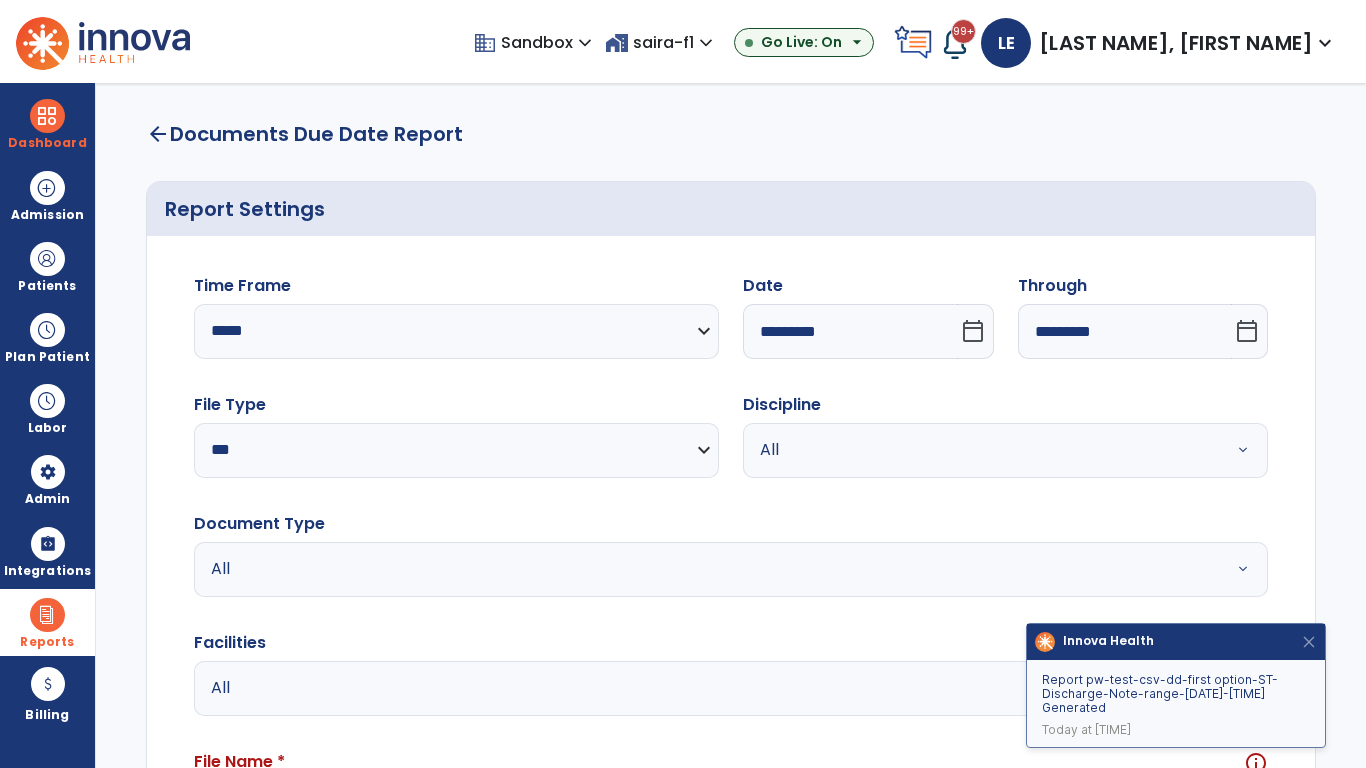 scroll, scrollTop: 51, scrollLeft: 0, axis: vertical 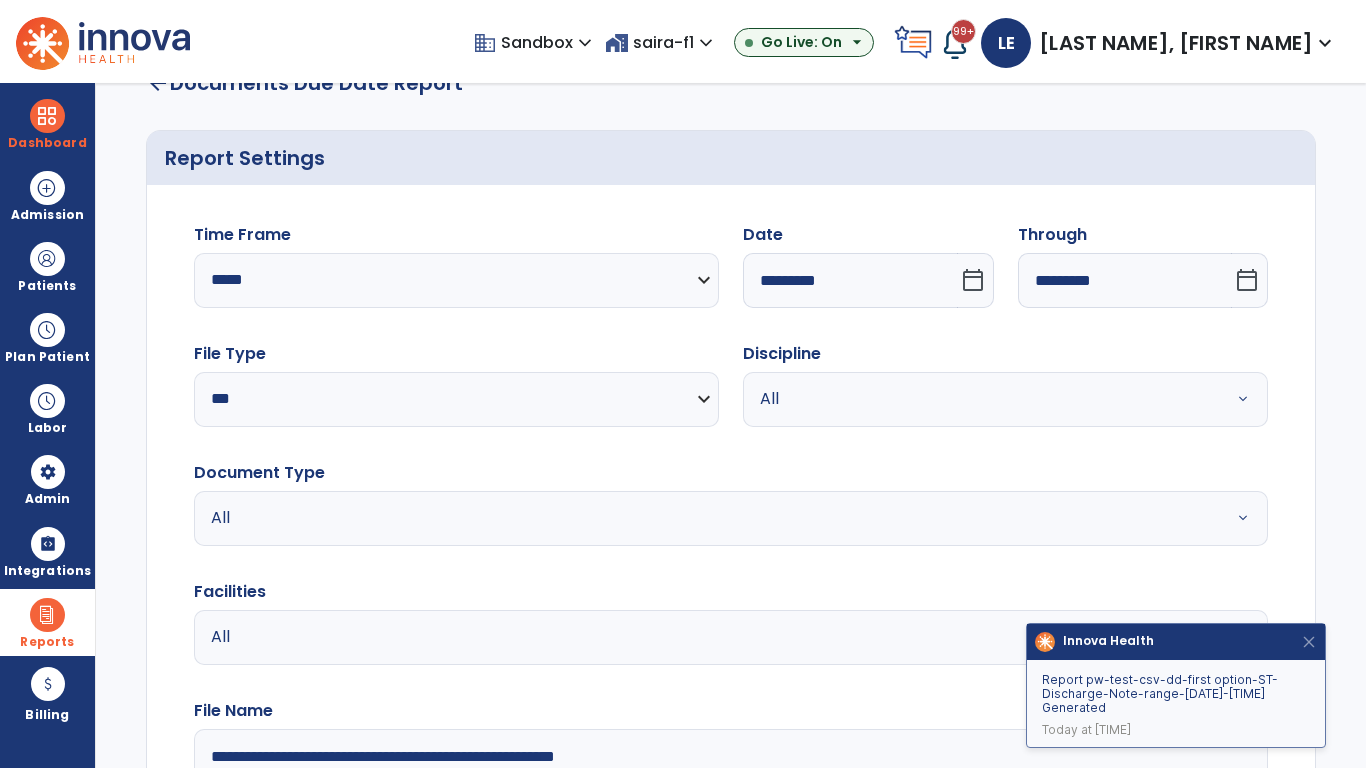 type on "**********" 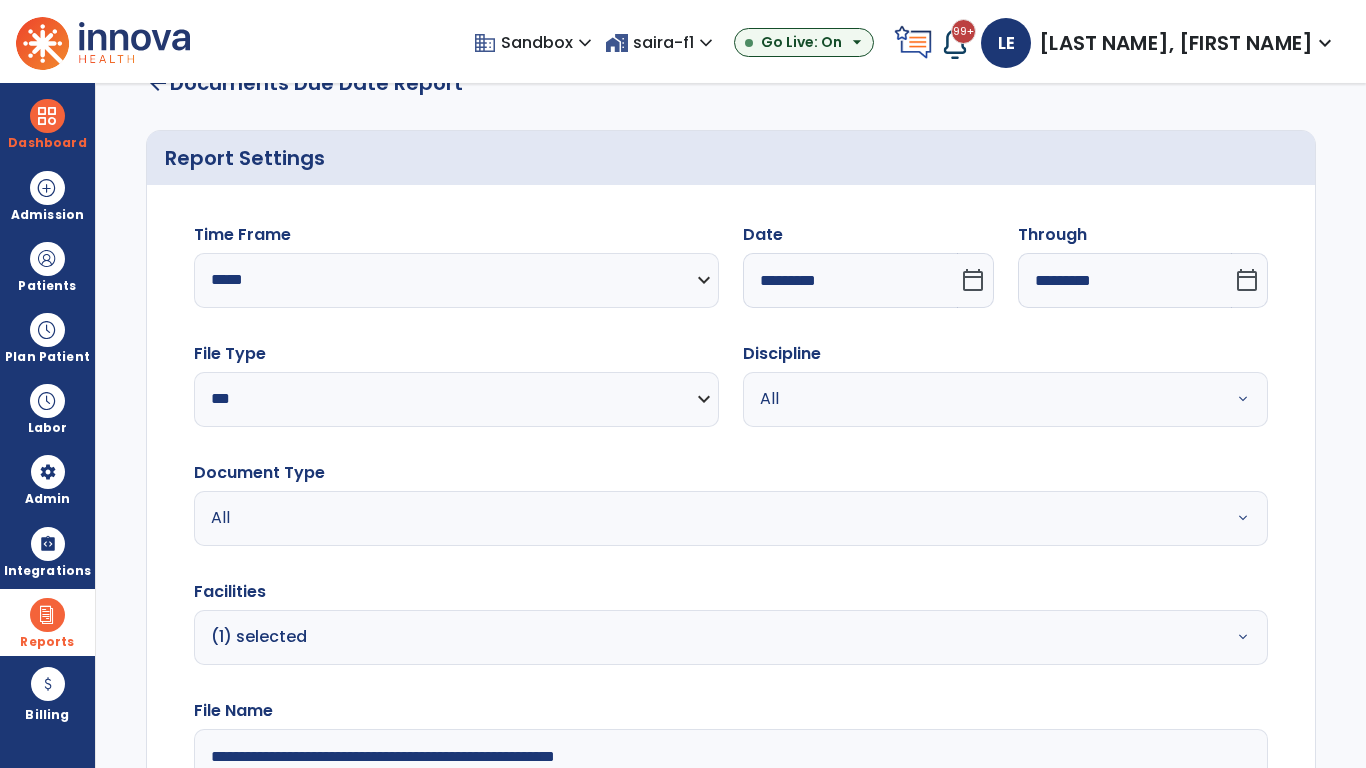 click on "All" at bounding box center (981, 399) 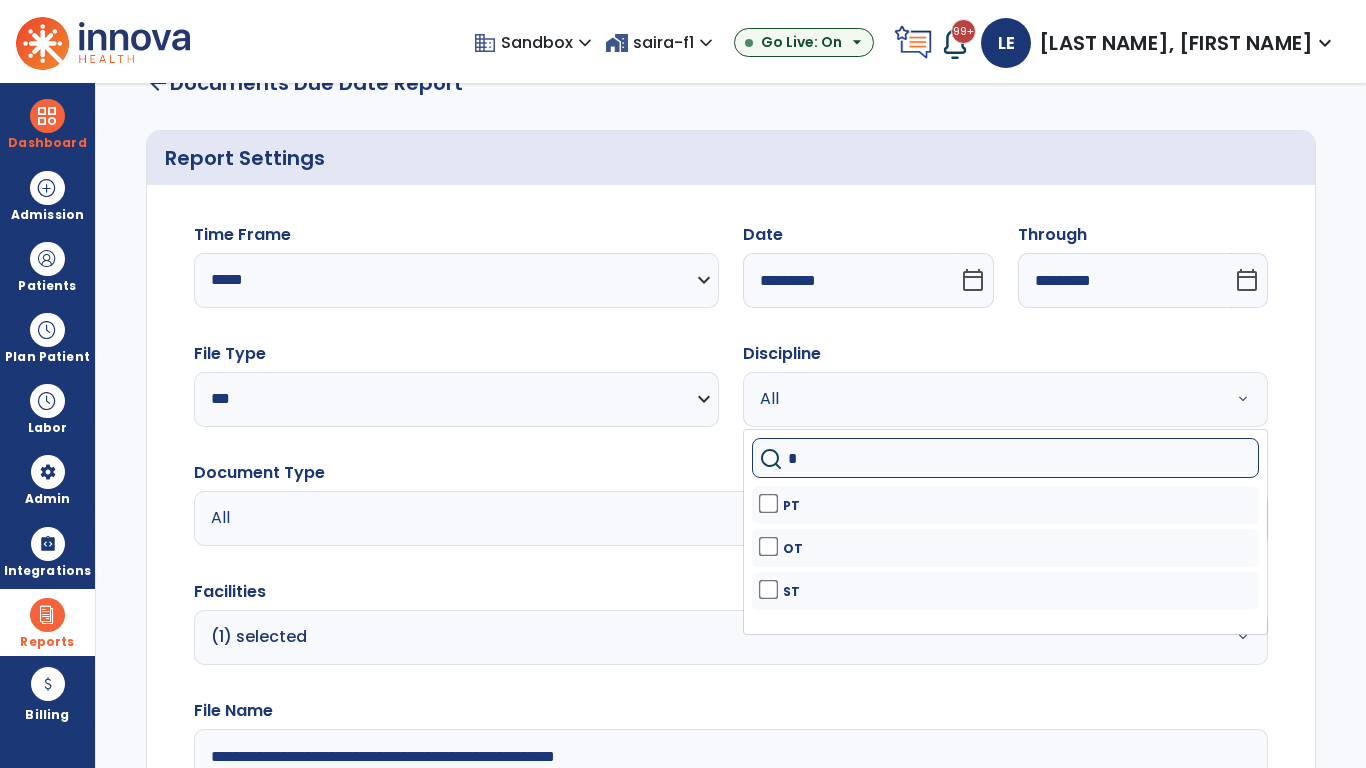 type on "**" 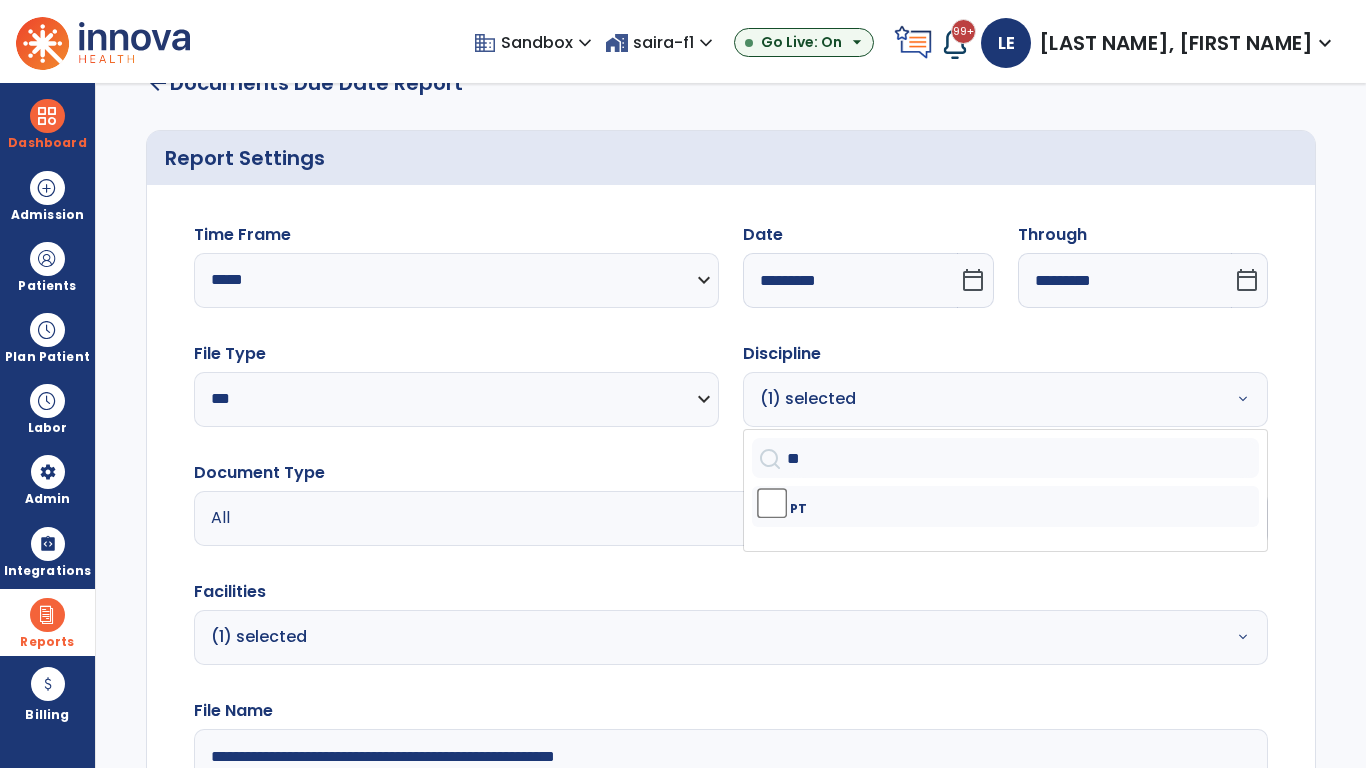 click on "All" at bounding box center (679, 518) 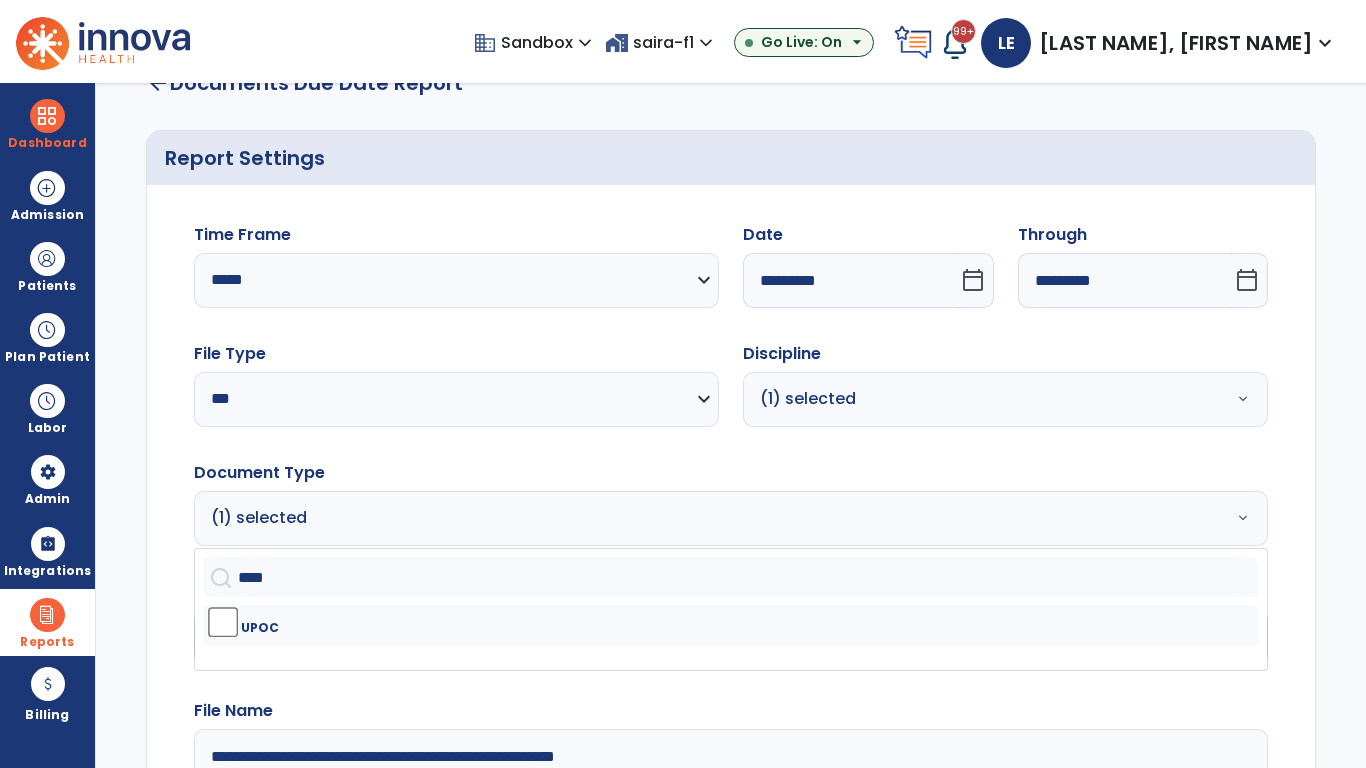 click on "Generate Report" 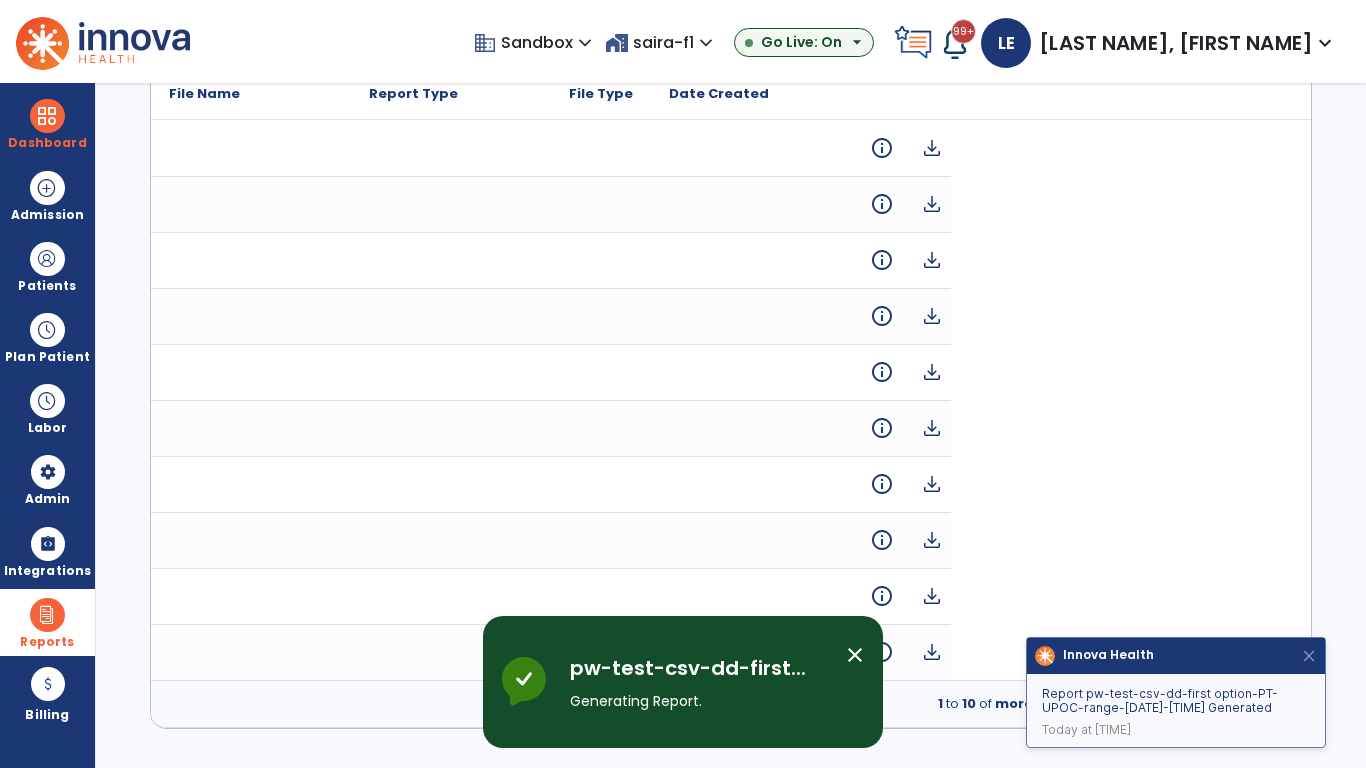 scroll, scrollTop: 0, scrollLeft: 0, axis: both 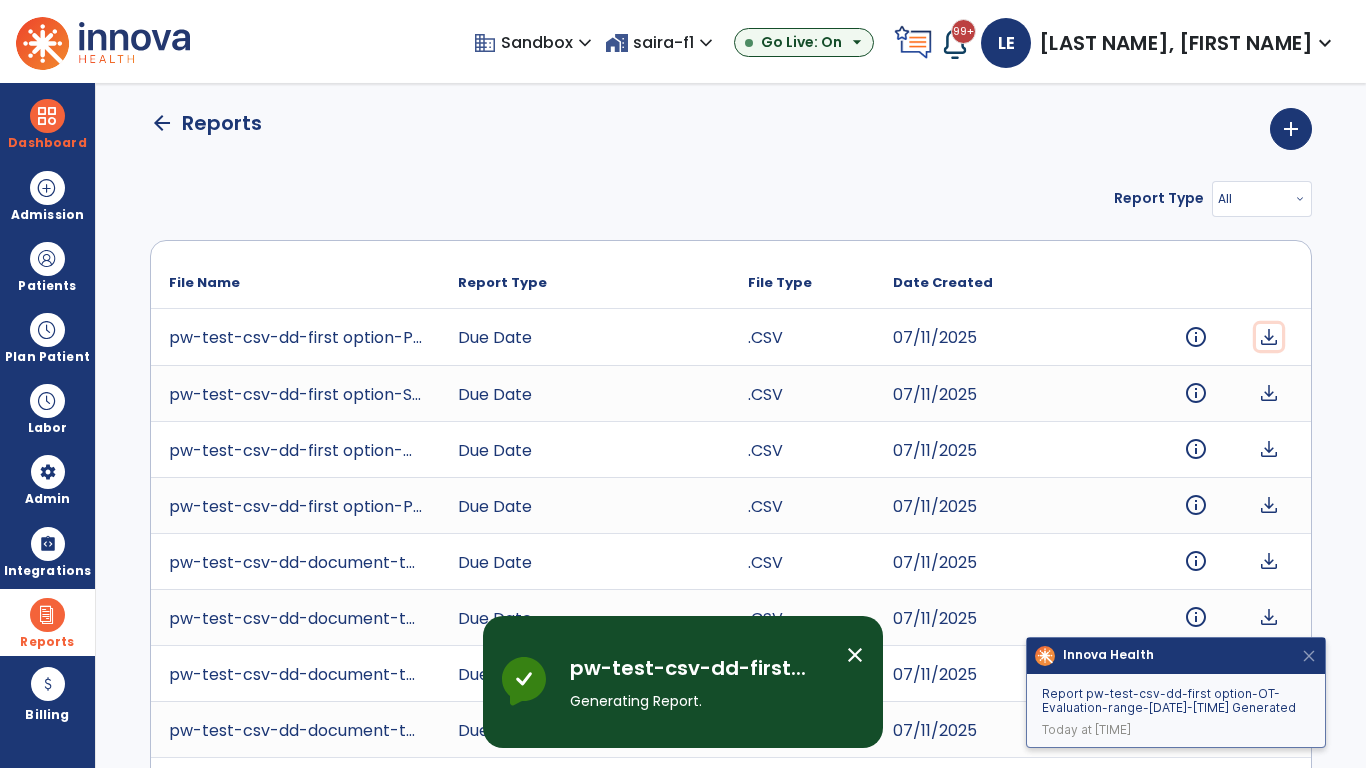 click on "download" 